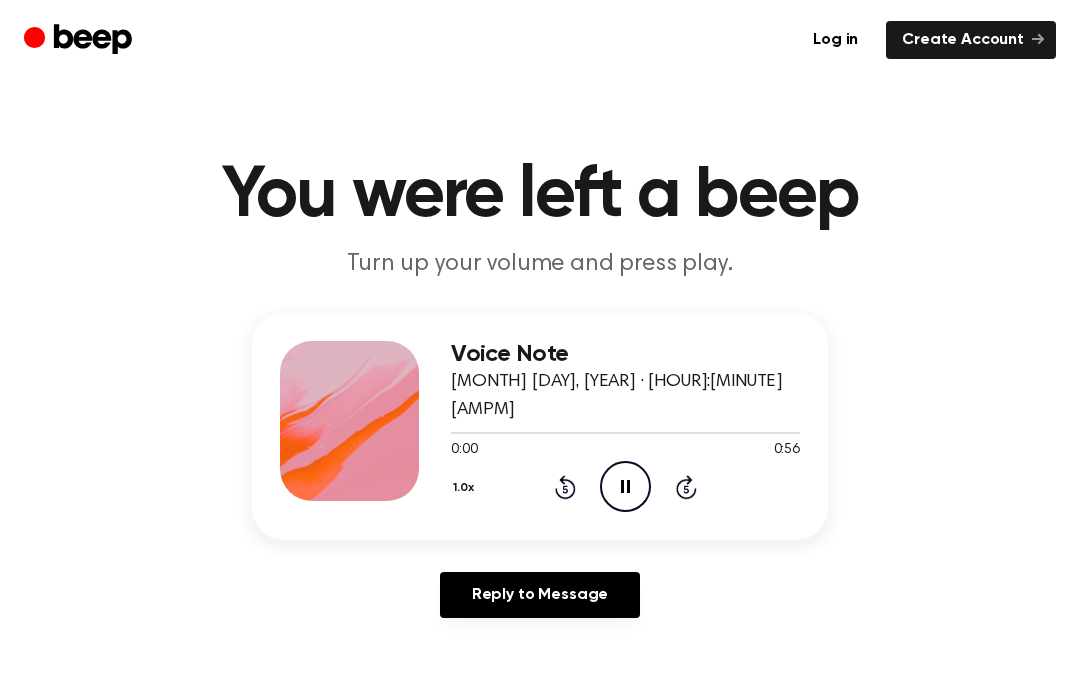 scroll, scrollTop: 0, scrollLeft: 0, axis: both 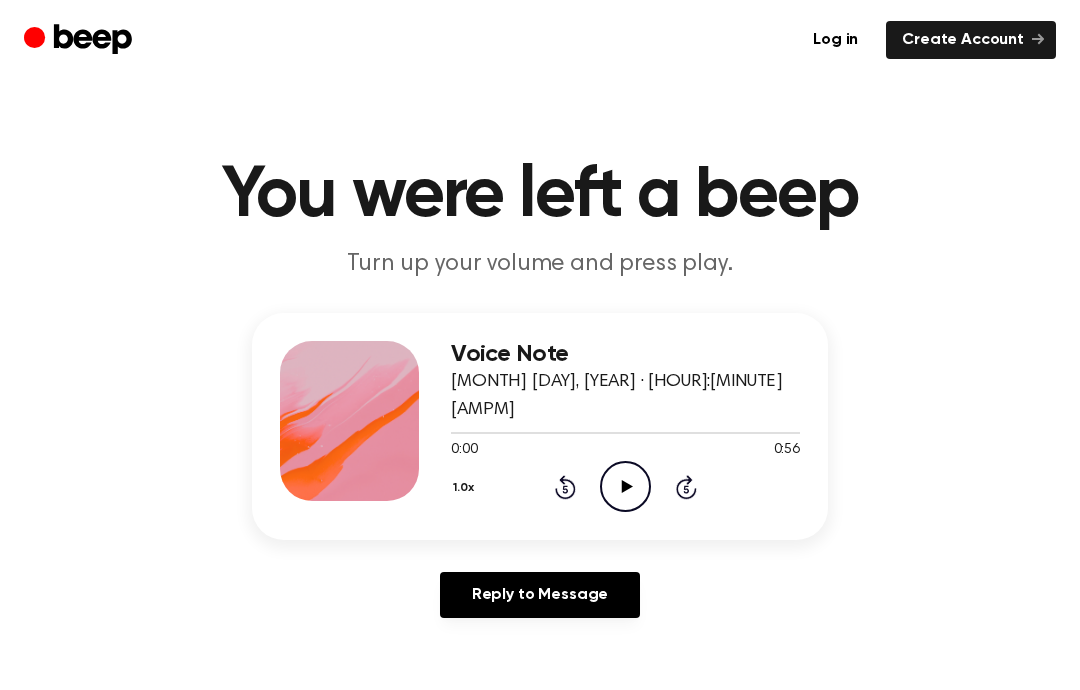click on "Play Audio" 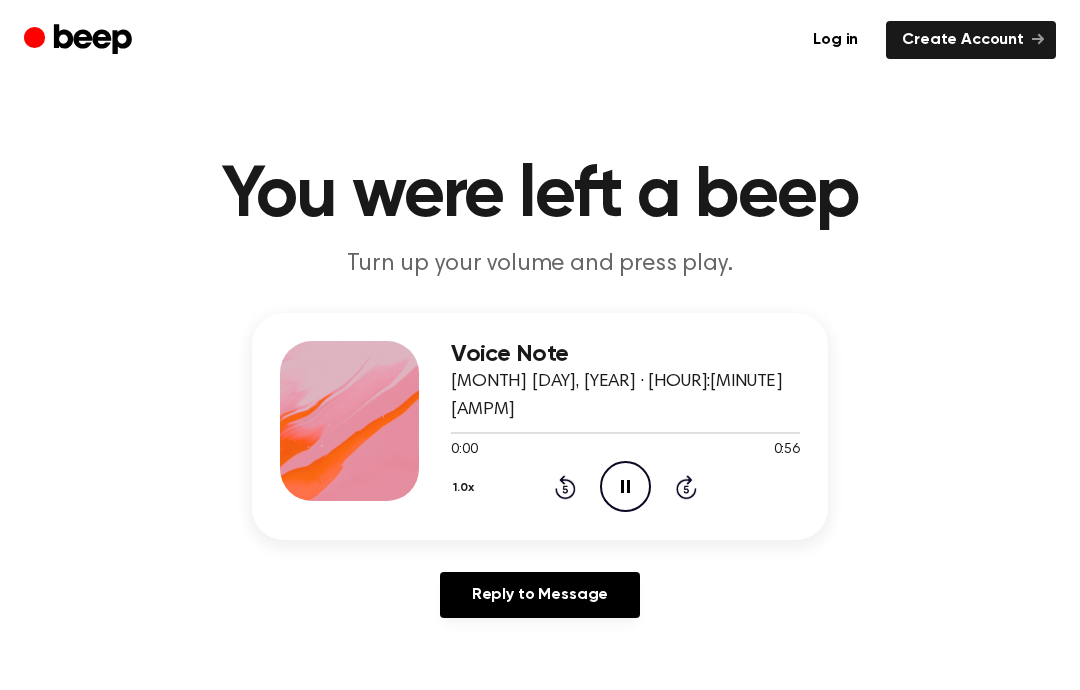 click 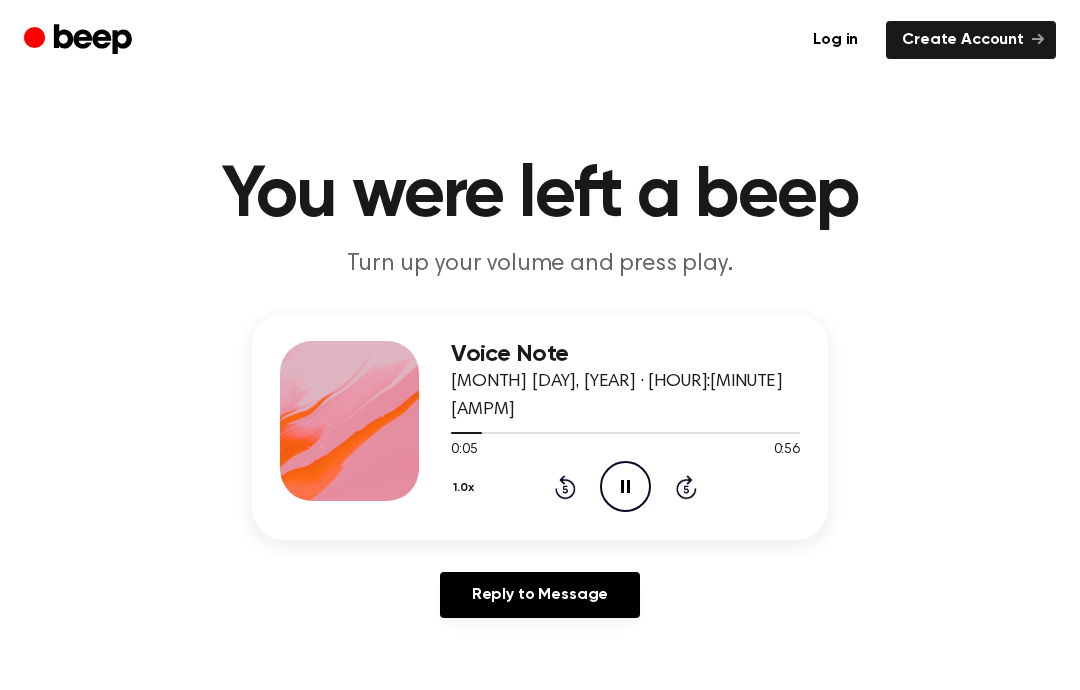 click 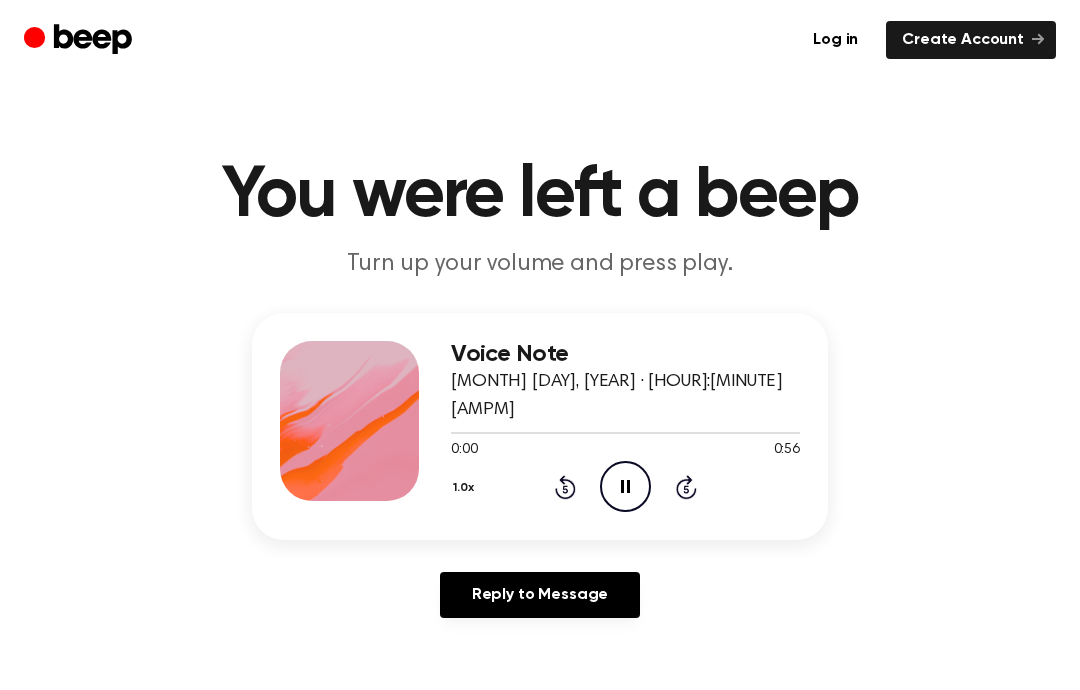 click on "Pause Audio" 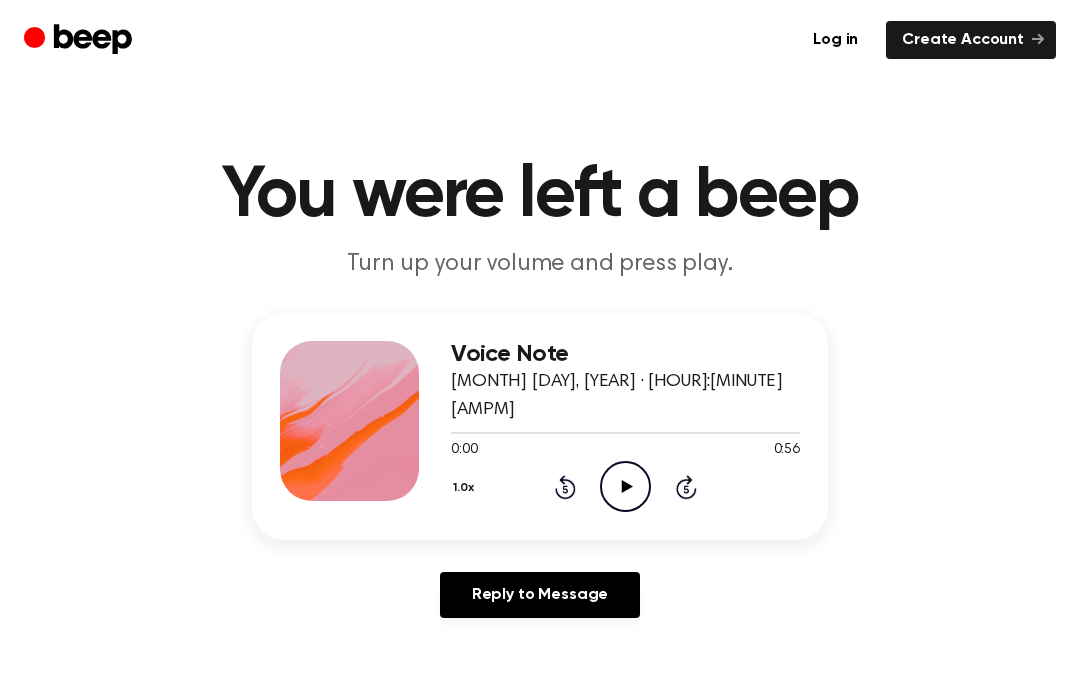 click 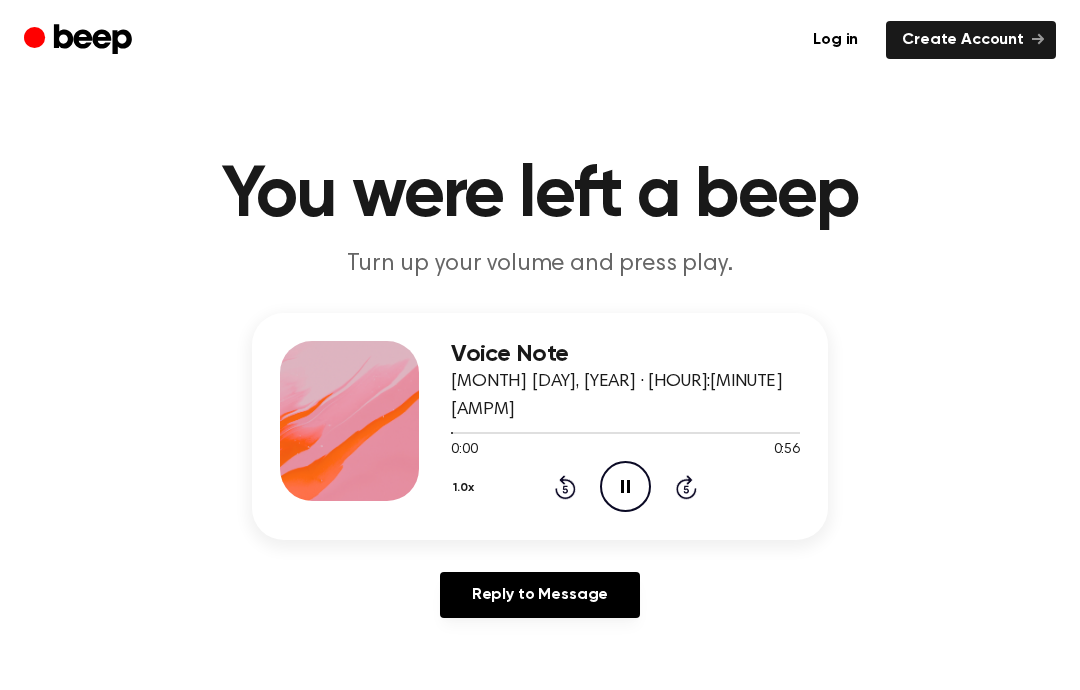 scroll, scrollTop: 0, scrollLeft: 0, axis: both 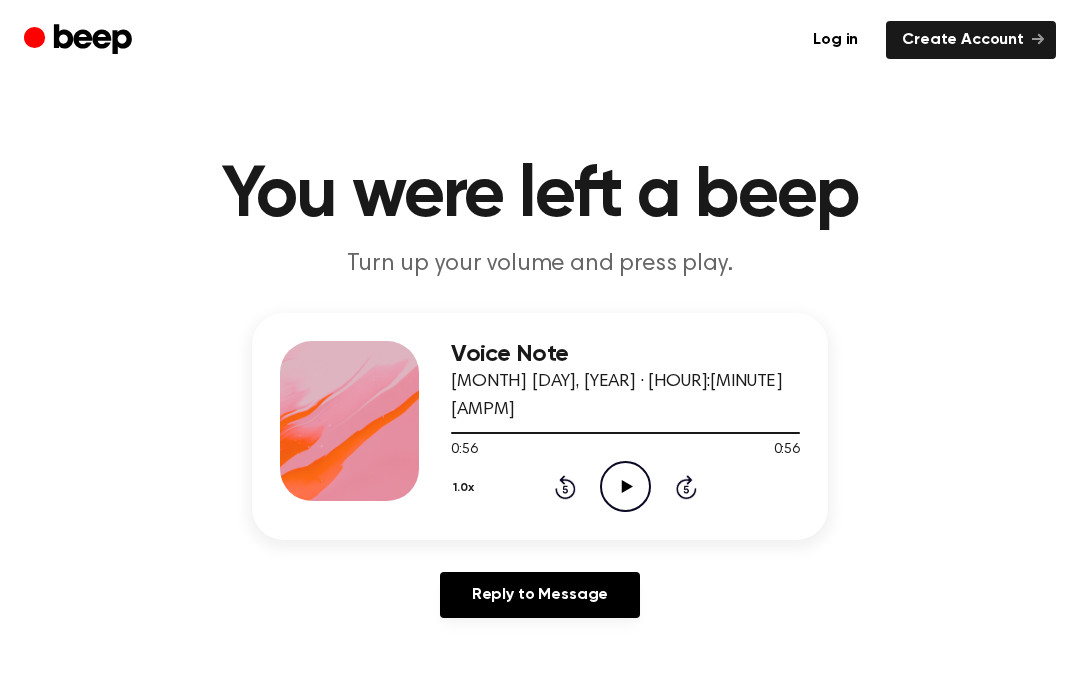 click at bounding box center (792, 433) 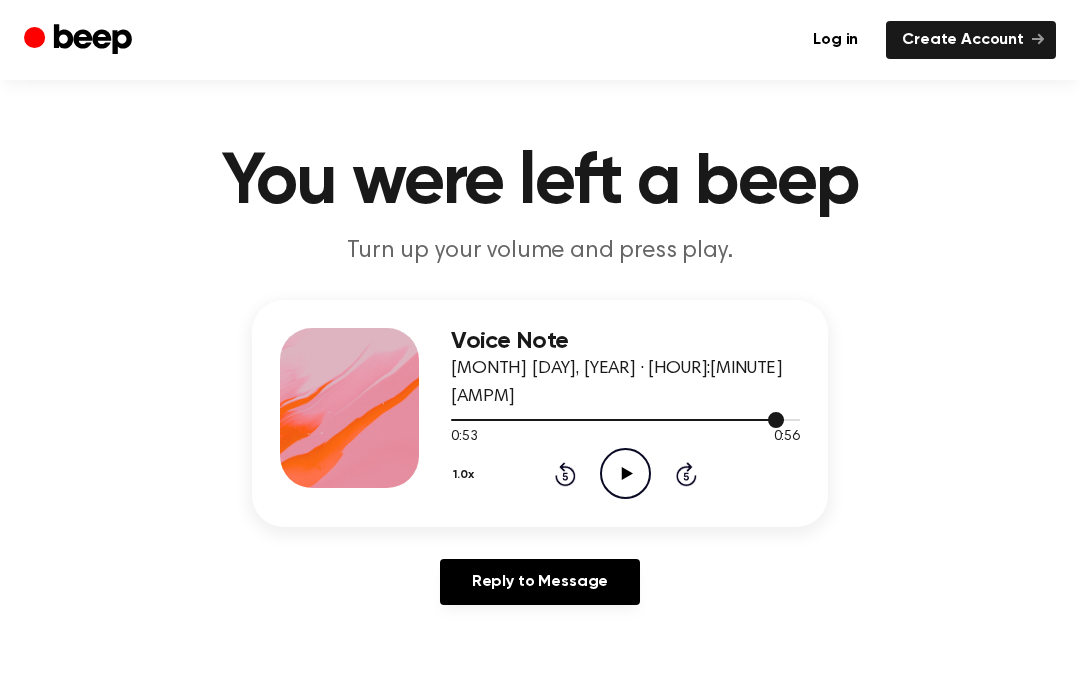 scroll, scrollTop: 33, scrollLeft: 0, axis: vertical 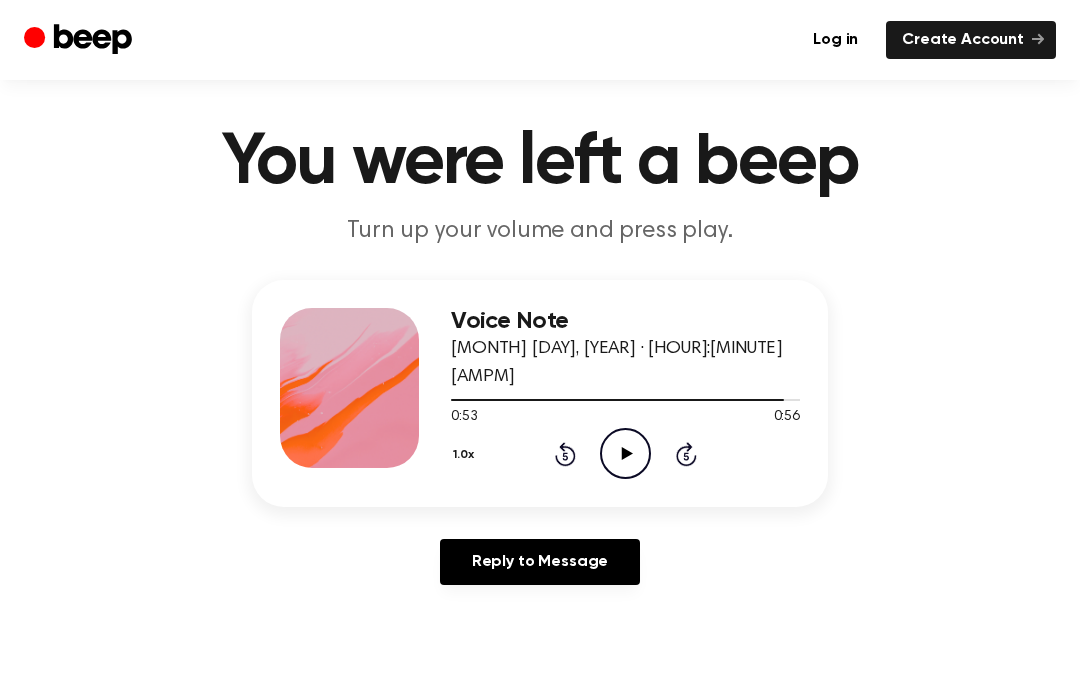 click 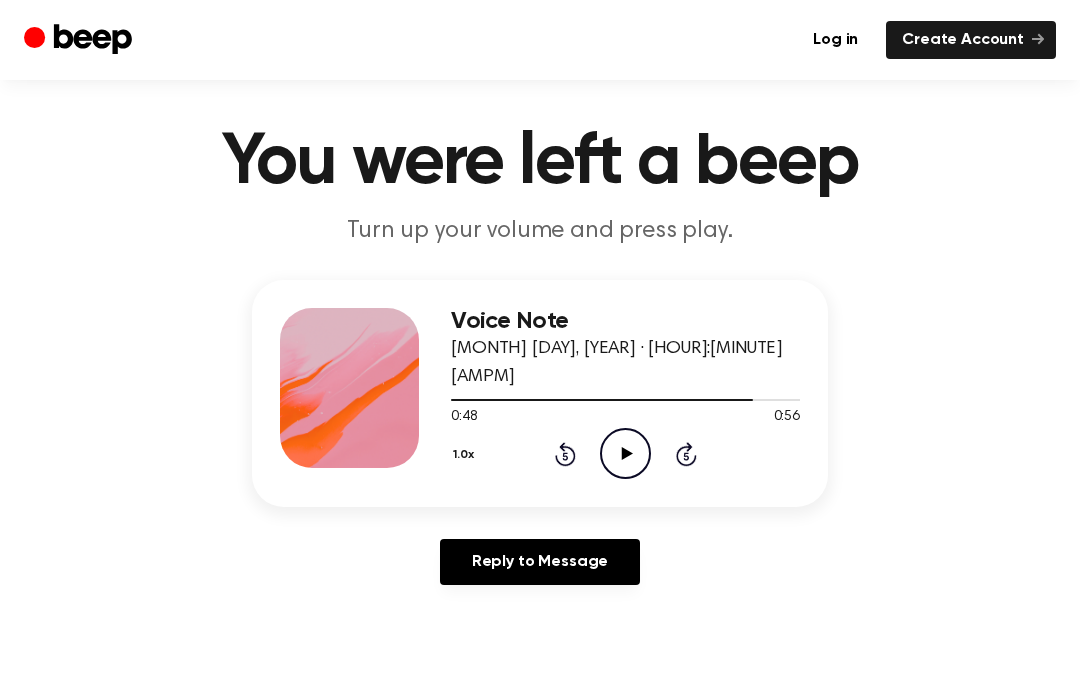 click on "1.0x Rewind 5 seconds Play Audio Skip 5 seconds" at bounding box center [625, 453] 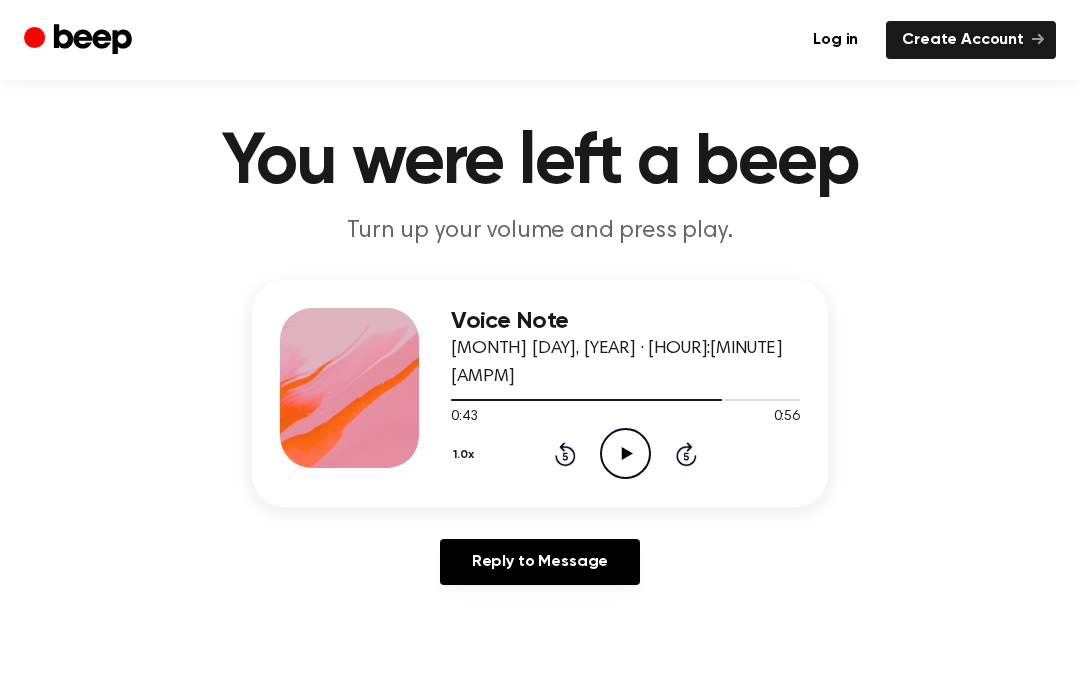 click 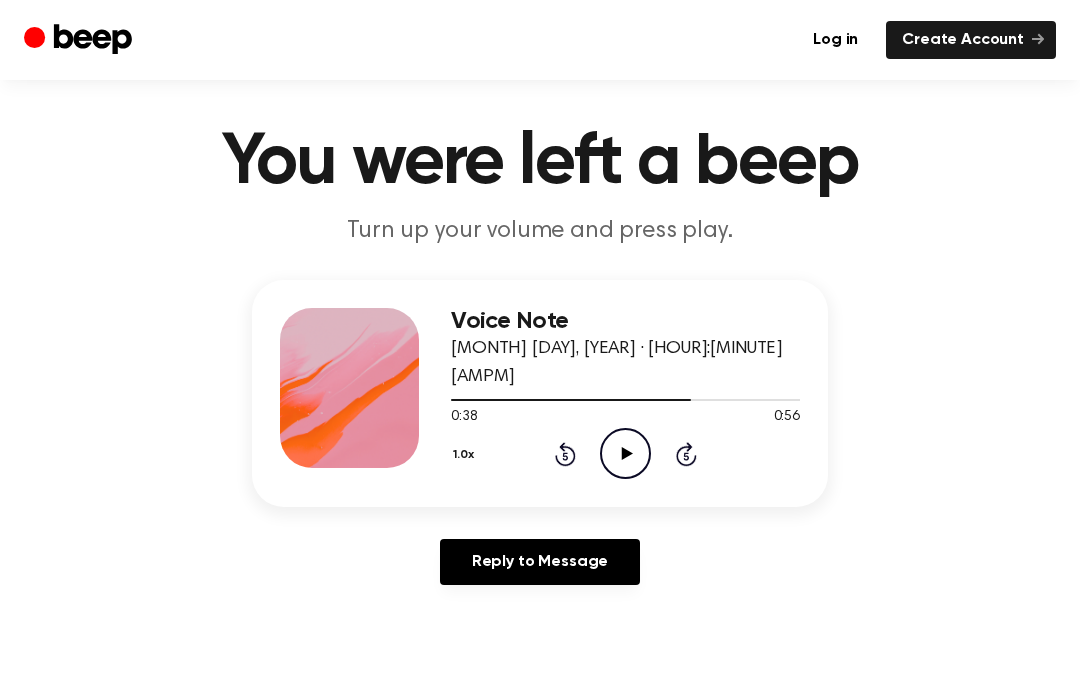 click 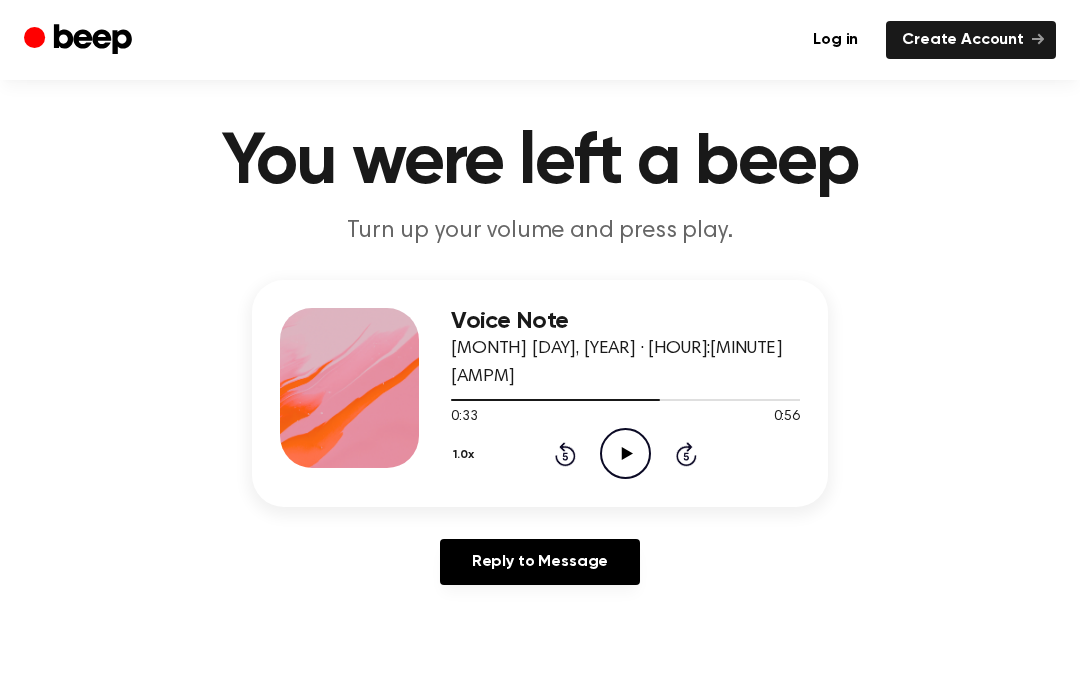 click 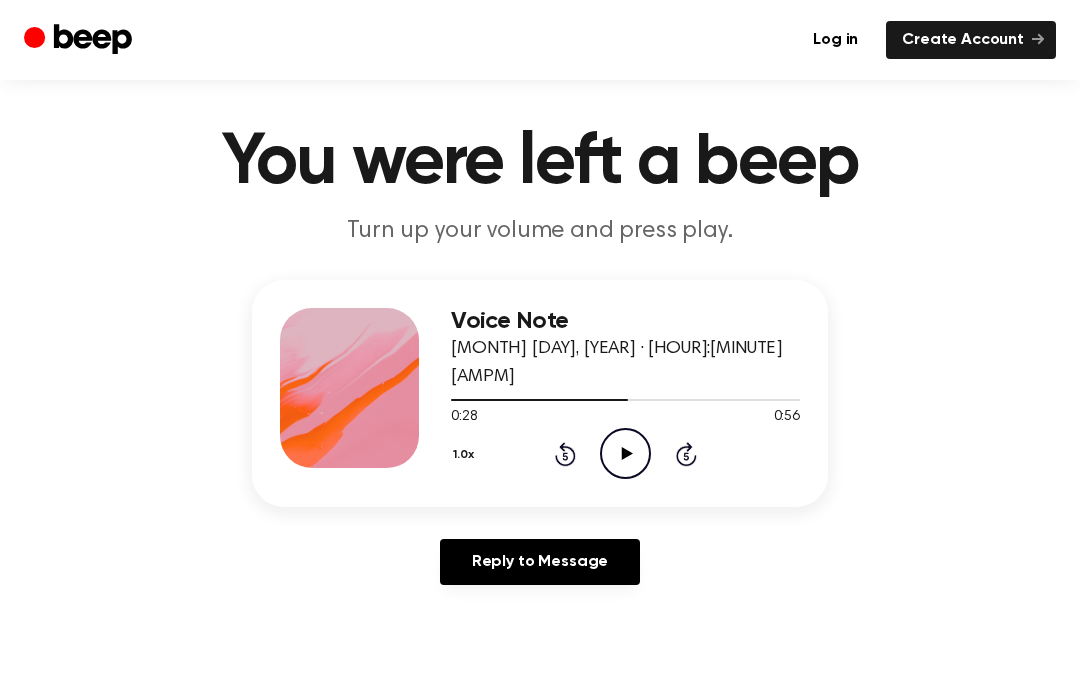 click on "1.0x Rewind 5 seconds Play Audio Skip 5 seconds" at bounding box center [625, 453] 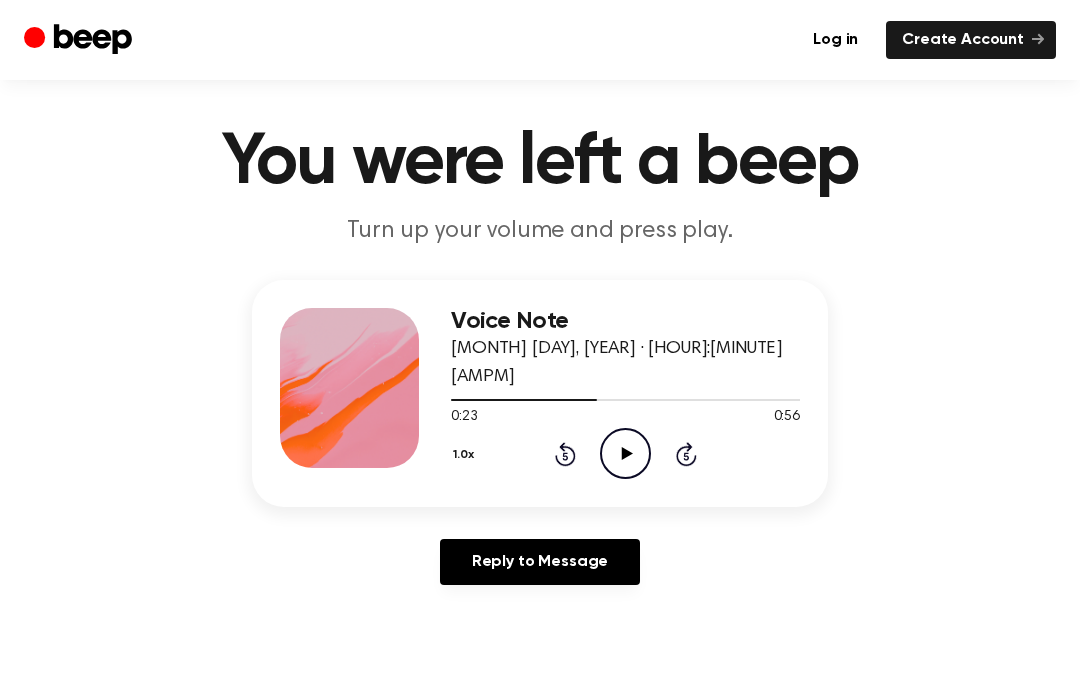click on "1.0x Rewind 5 seconds Play Audio Skip 5 seconds" at bounding box center (625, 453) 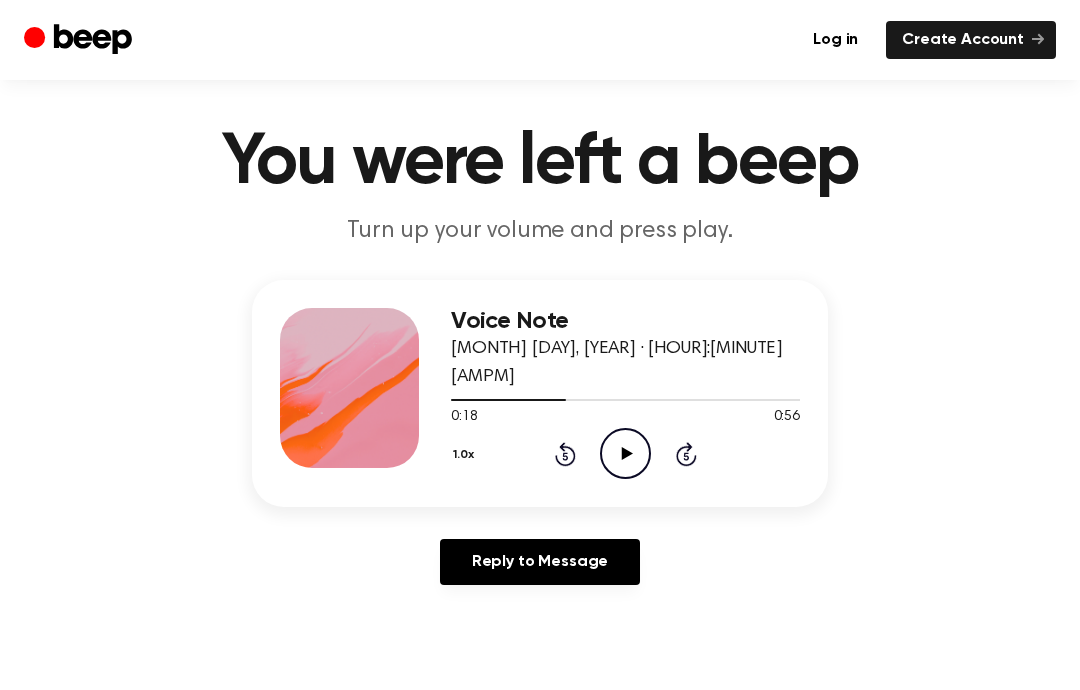 click on "1.0x Rewind 5 seconds Play Audio Skip 5 seconds" at bounding box center (625, 453) 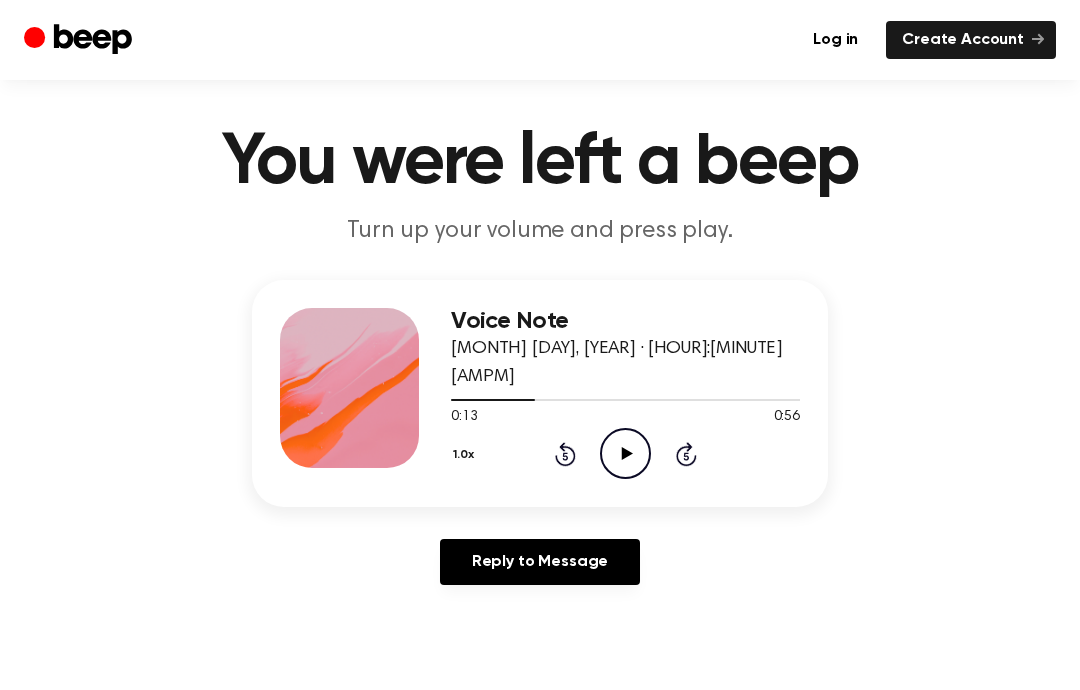 click on "1.0x Rewind 5 seconds Play Audio Skip 5 seconds" at bounding box center [625, 453] 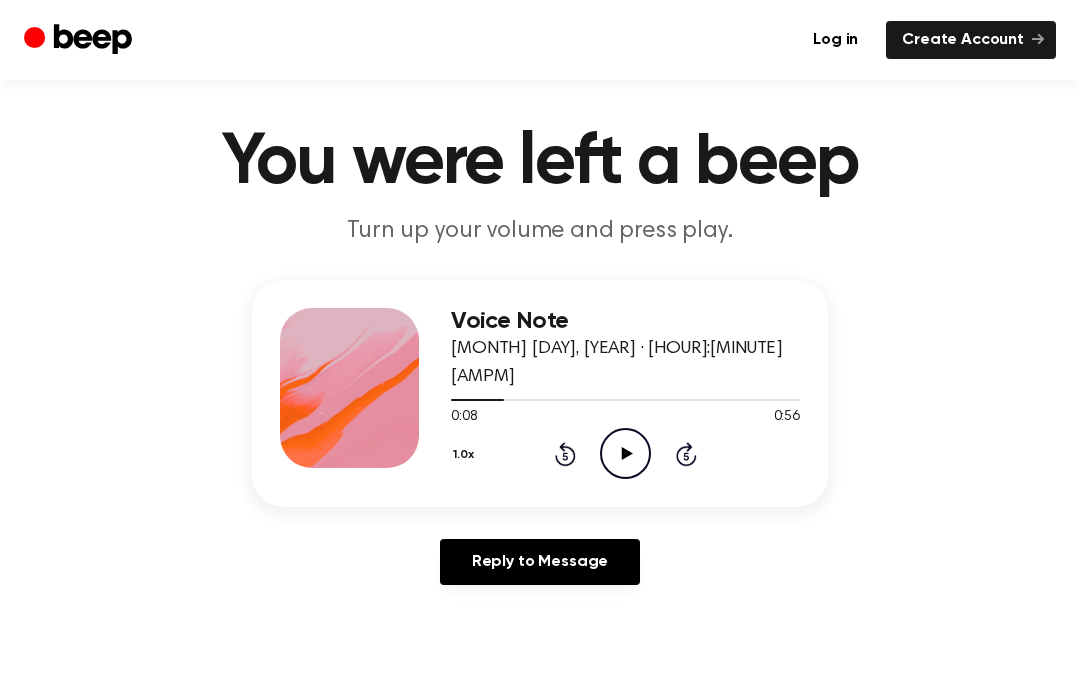 click on "Rewind 5 seconds" 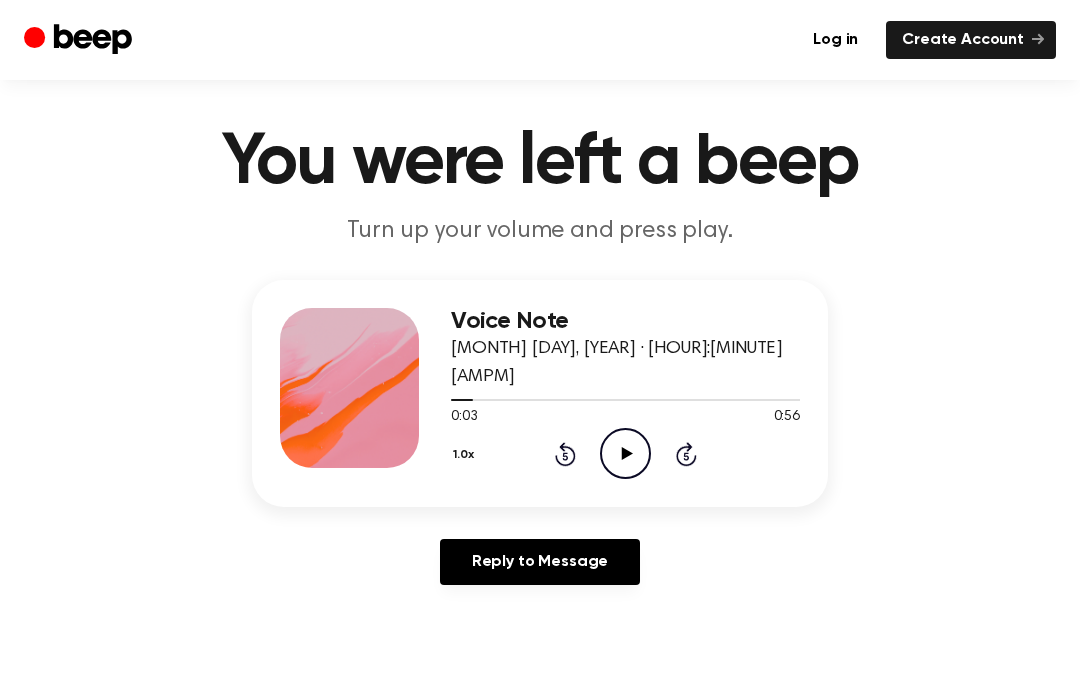 click on "Rewind 5 seconds" 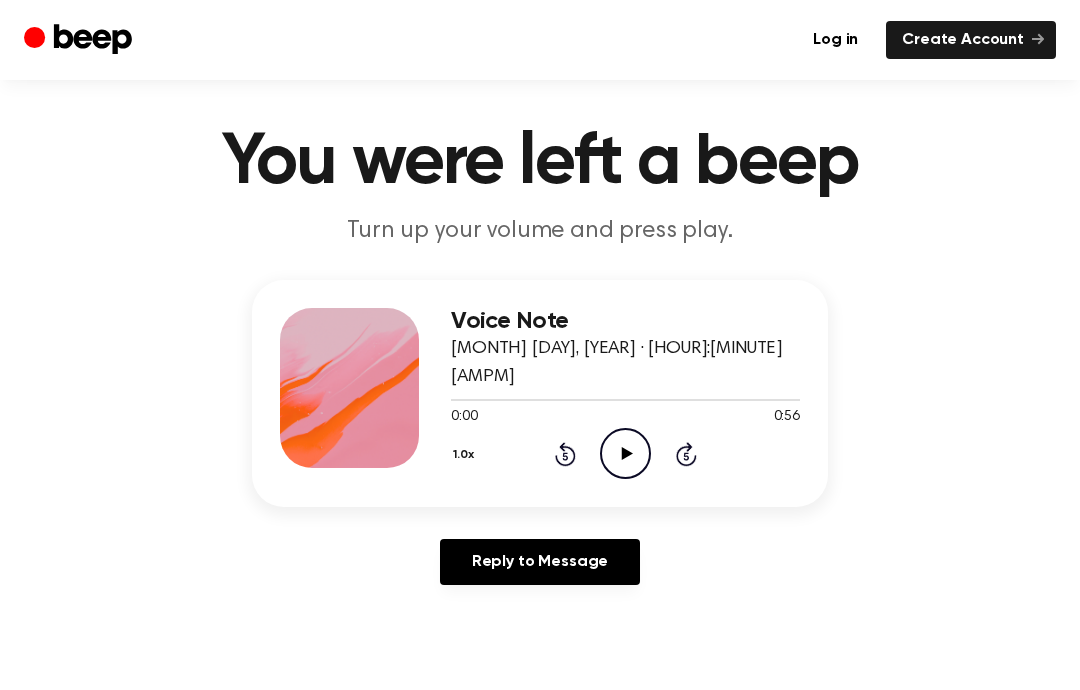 click on "1.0x Rewind 5 seconds Play Audio Skip 5 seconds" at bounding box center [625, 453] 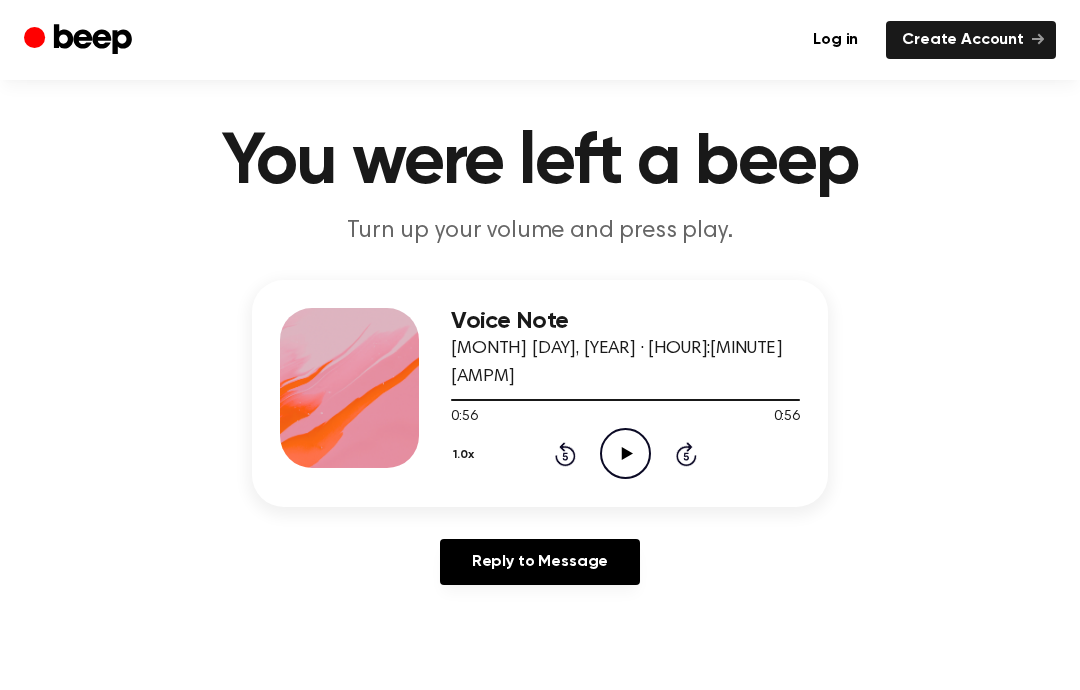 click at bounding box center (792, 400) 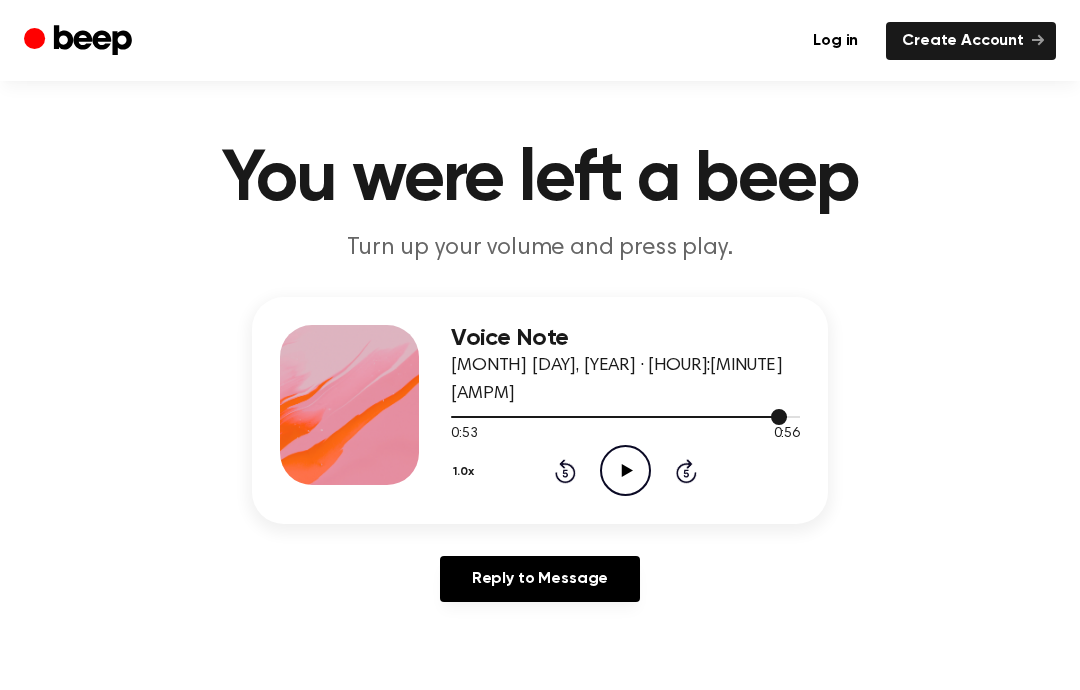 scroll, scrollTop: 16, scrollLeft: 0, axis: vertical 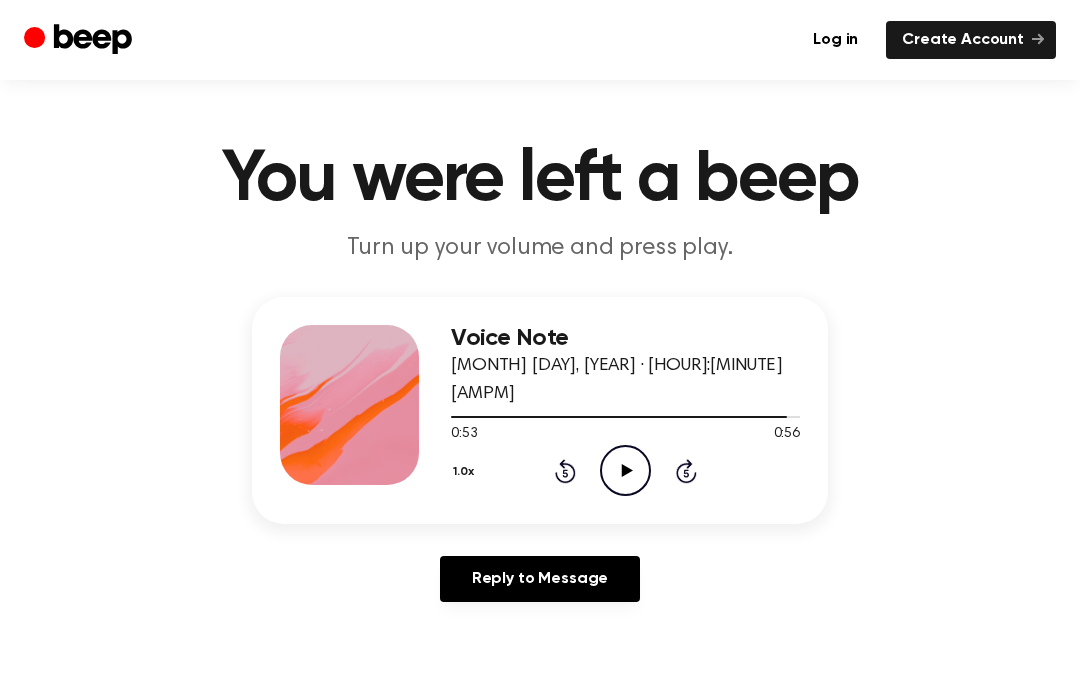 click 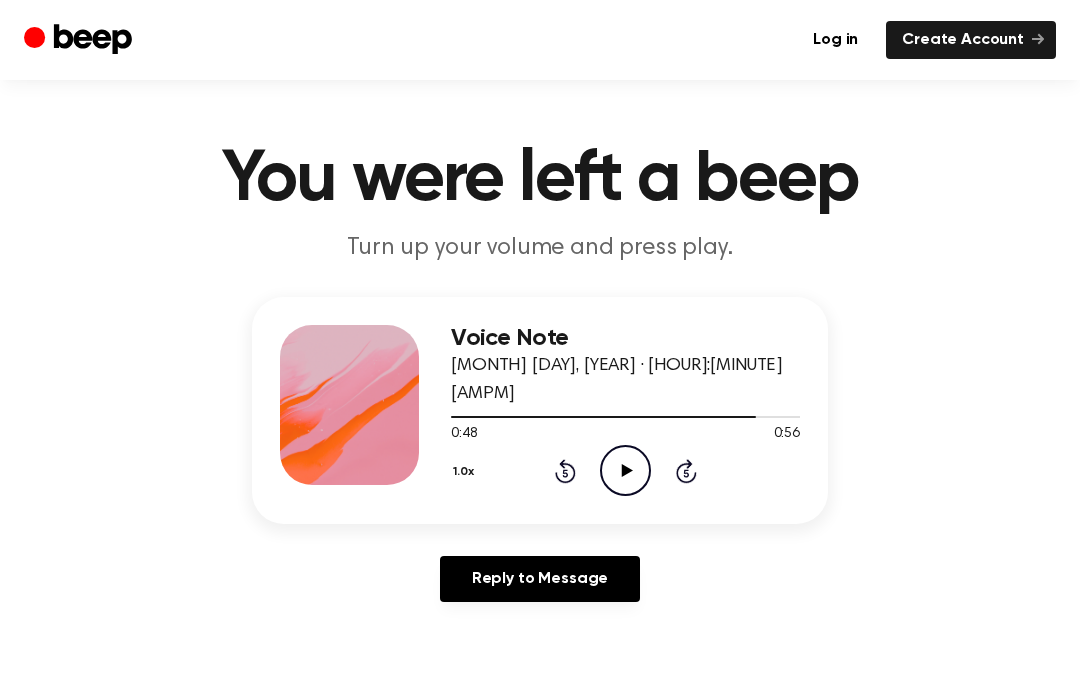 click 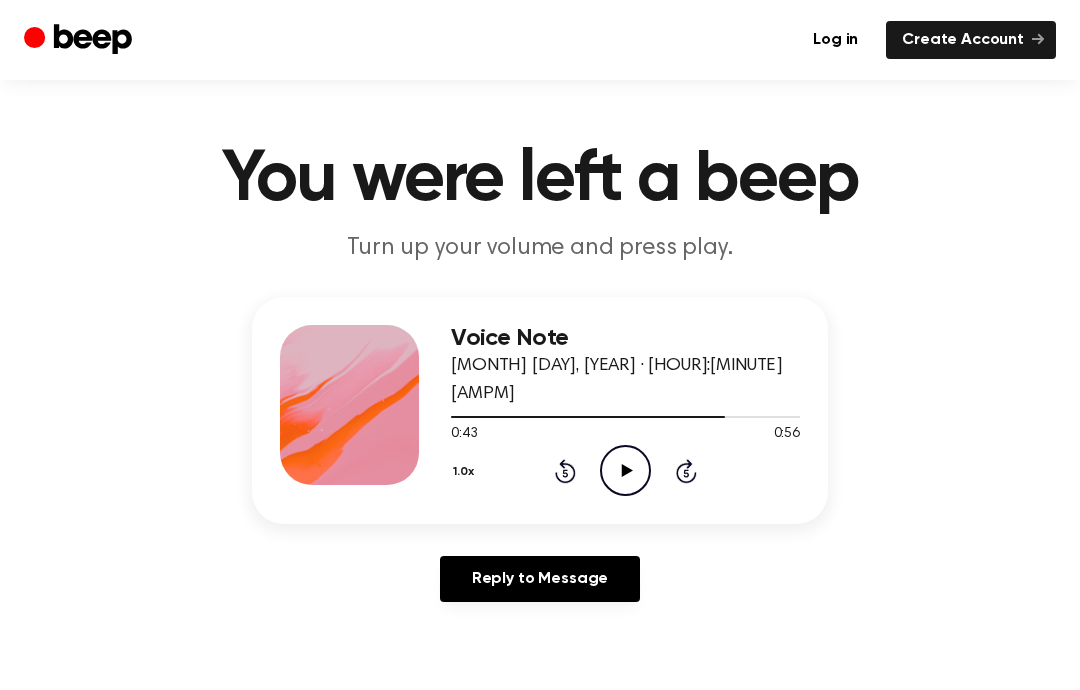 click on "1.0x Rewind 5 seconds Play Audio Skip 5 seconds" at bounding box center [625, 470] 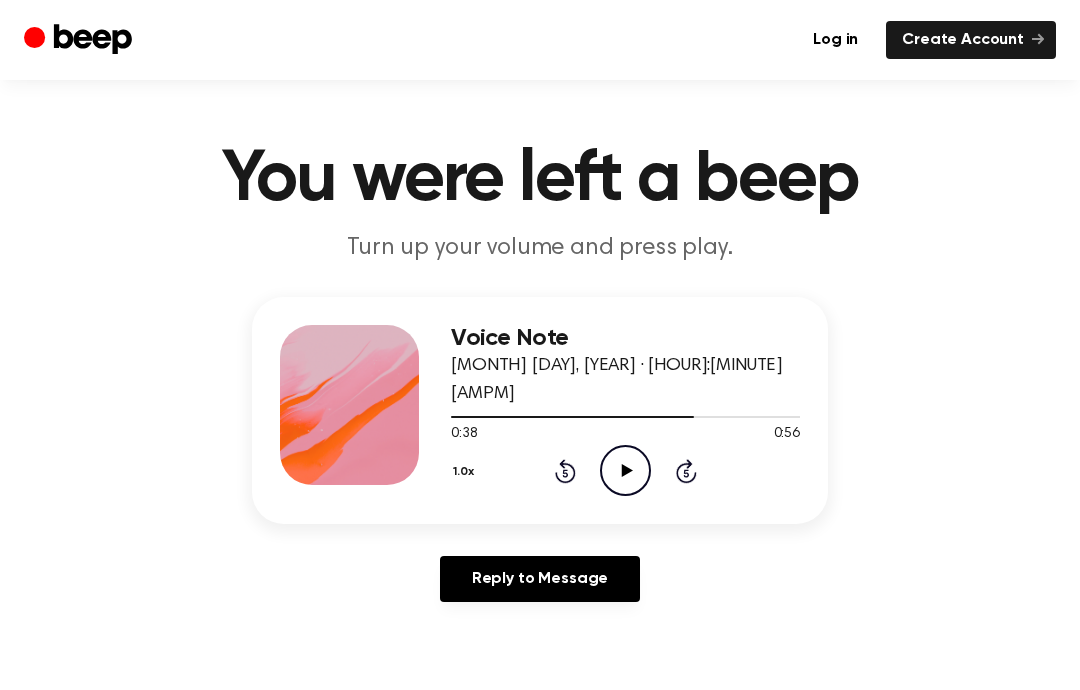 click on "1.0x Rewind 5 seconds Play Audio Skip 5 seconds" at bounding box center [625, 470] 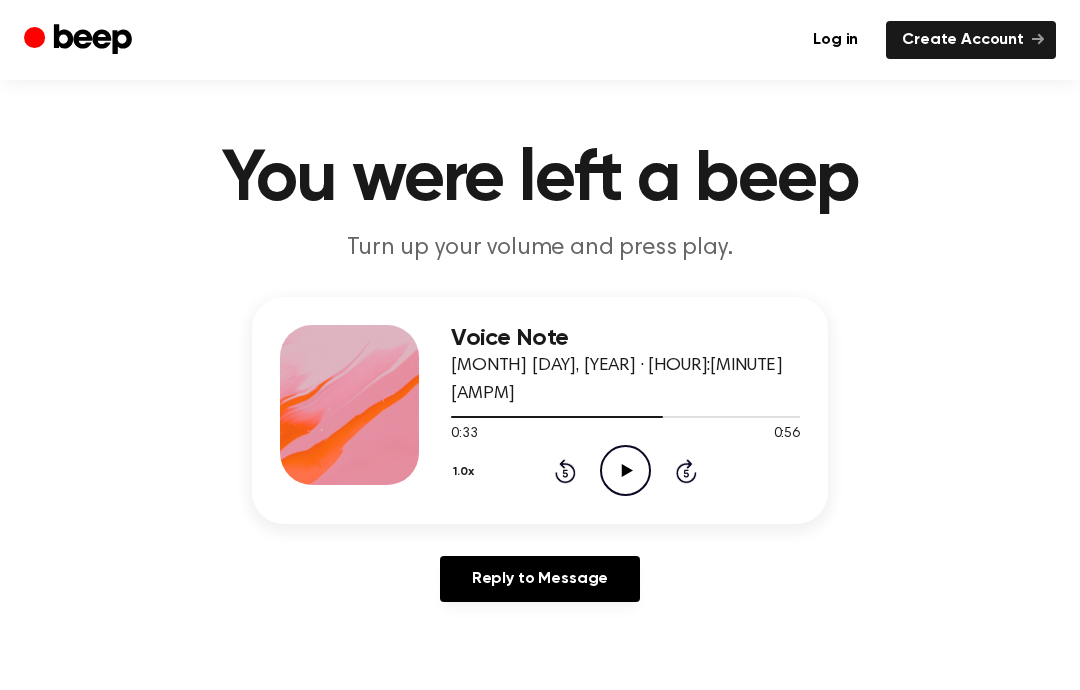 click 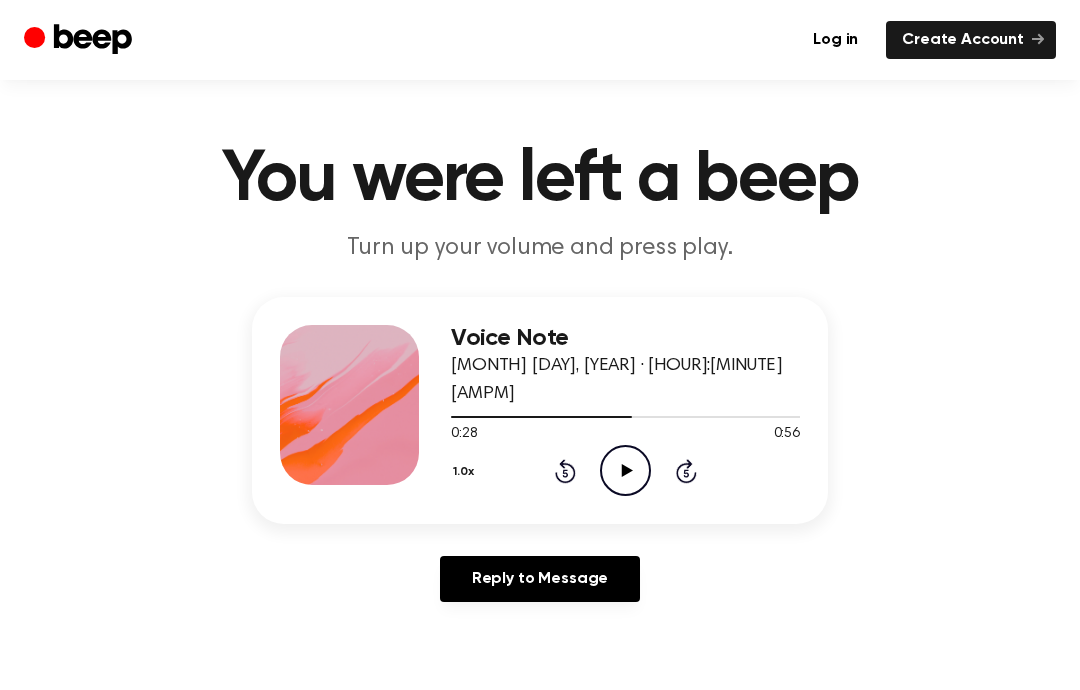 click on "1.0x Rewind 5 seconds Play Audio Skip 5 seconds" at bounding box center [625, 470] 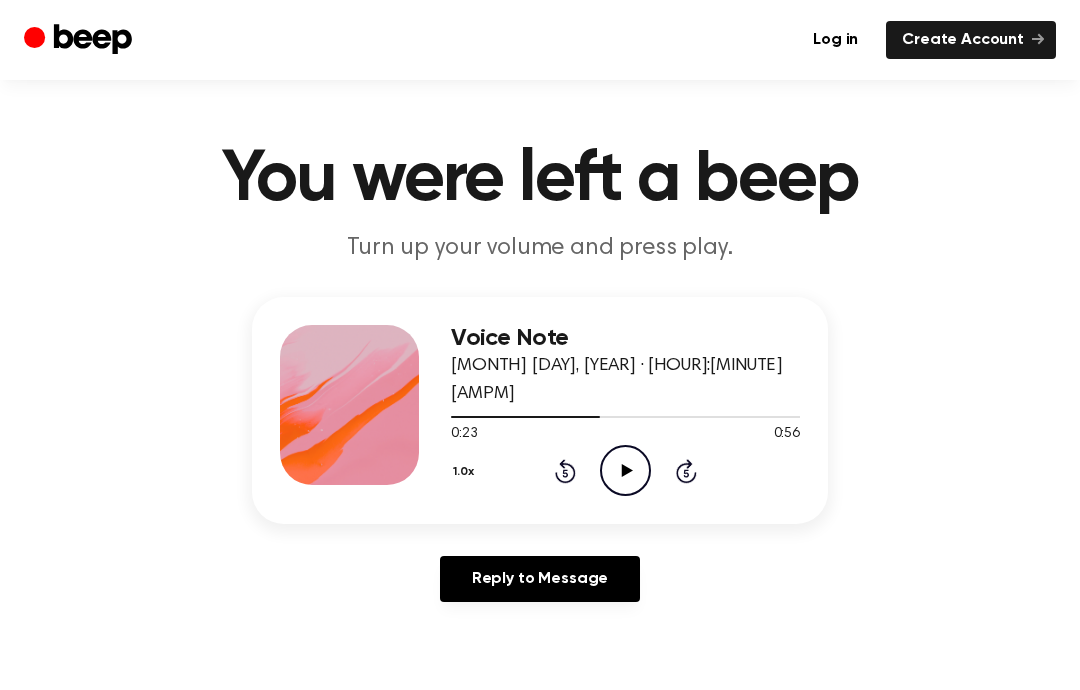 click on "1.0x Rewind 5 seconds Play Audio Skip 5 seconds" at bounding box center [625, 470] 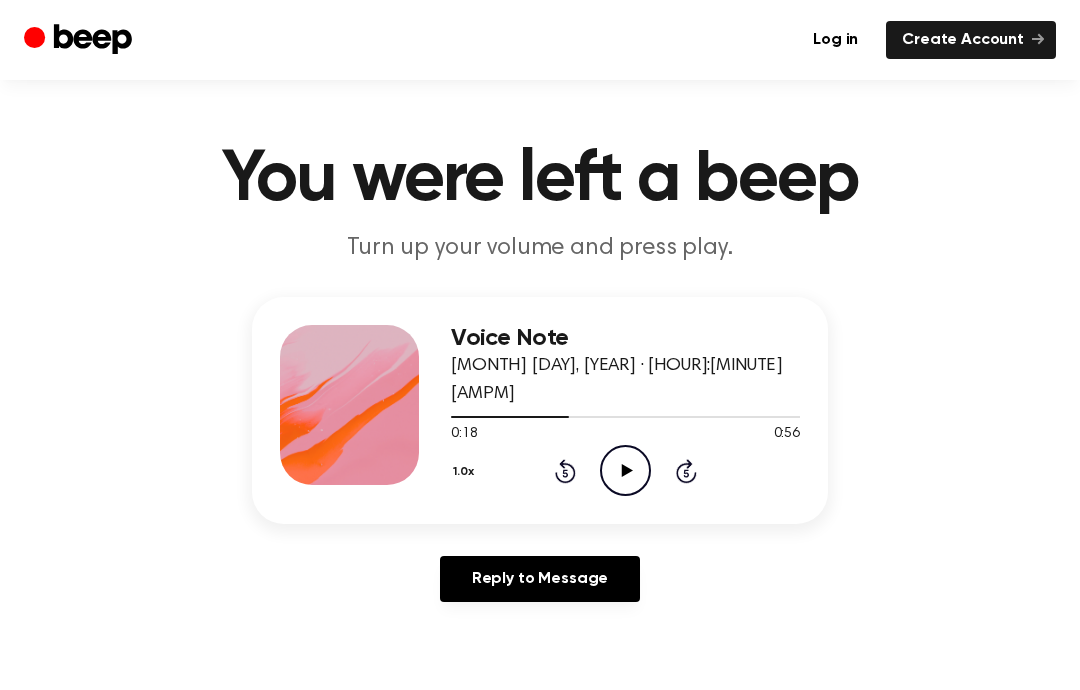 click on "Rewind 5 seconds" 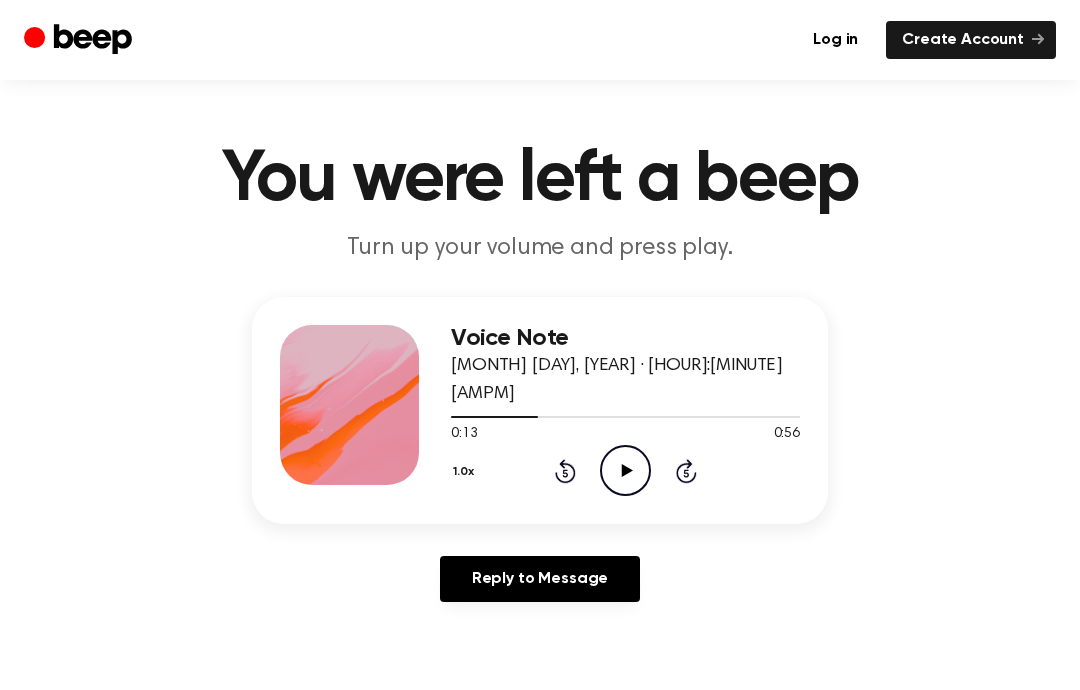 click on "Rewind 5 seconds" 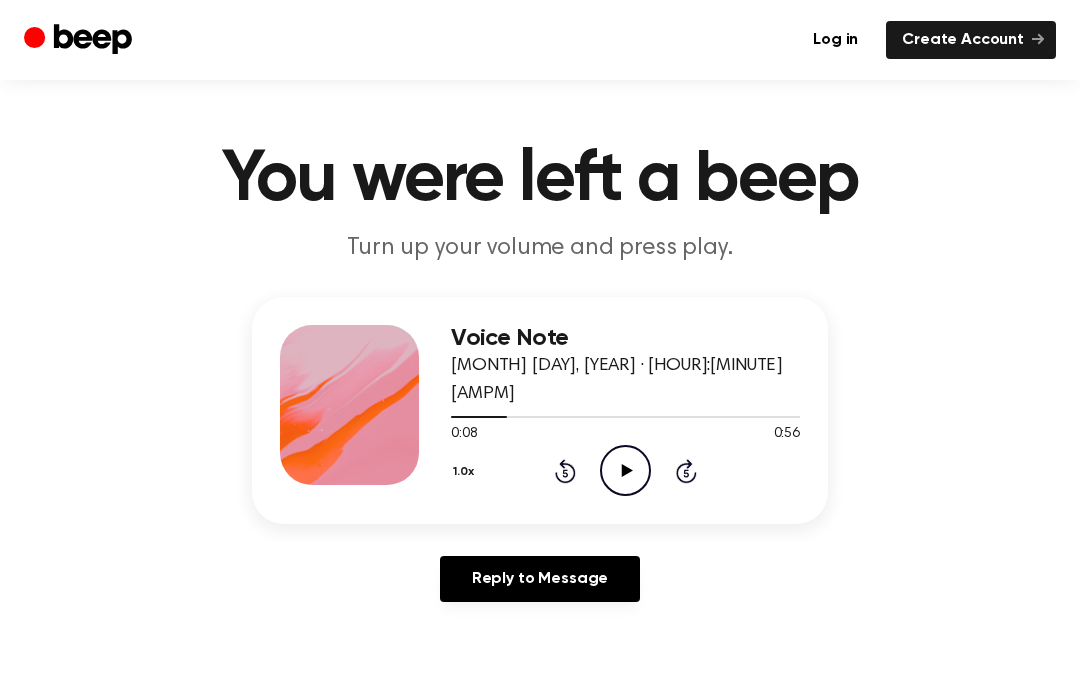 click on "Rewind 5 seconds" 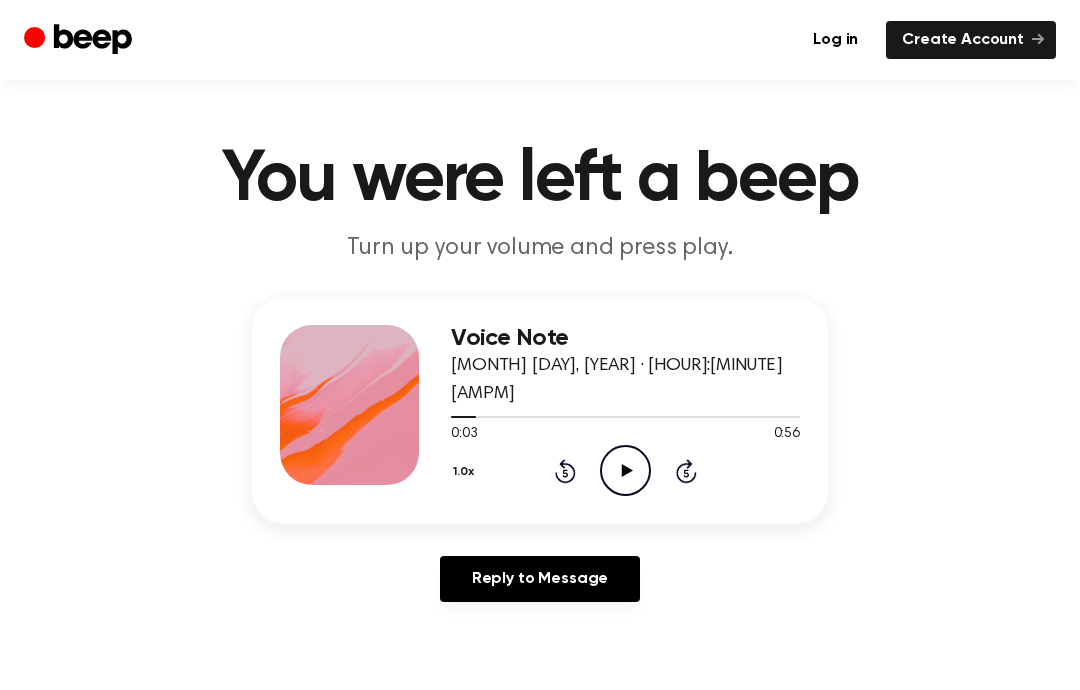 click on "Rewind 5 seconds" 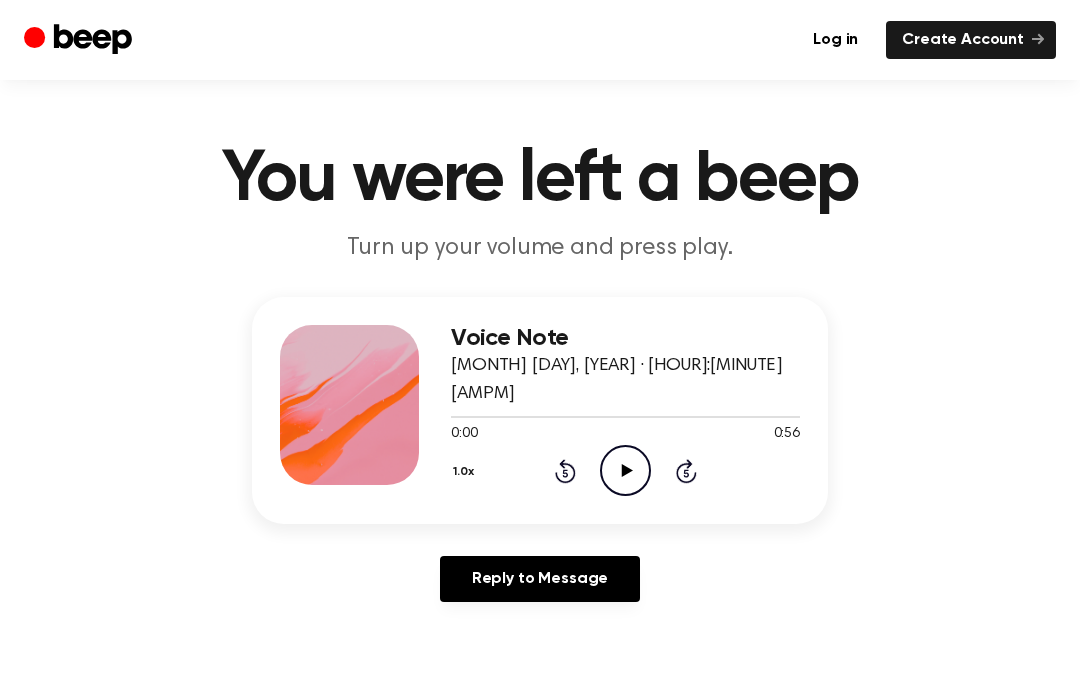click on "Rewind 5 seconds" 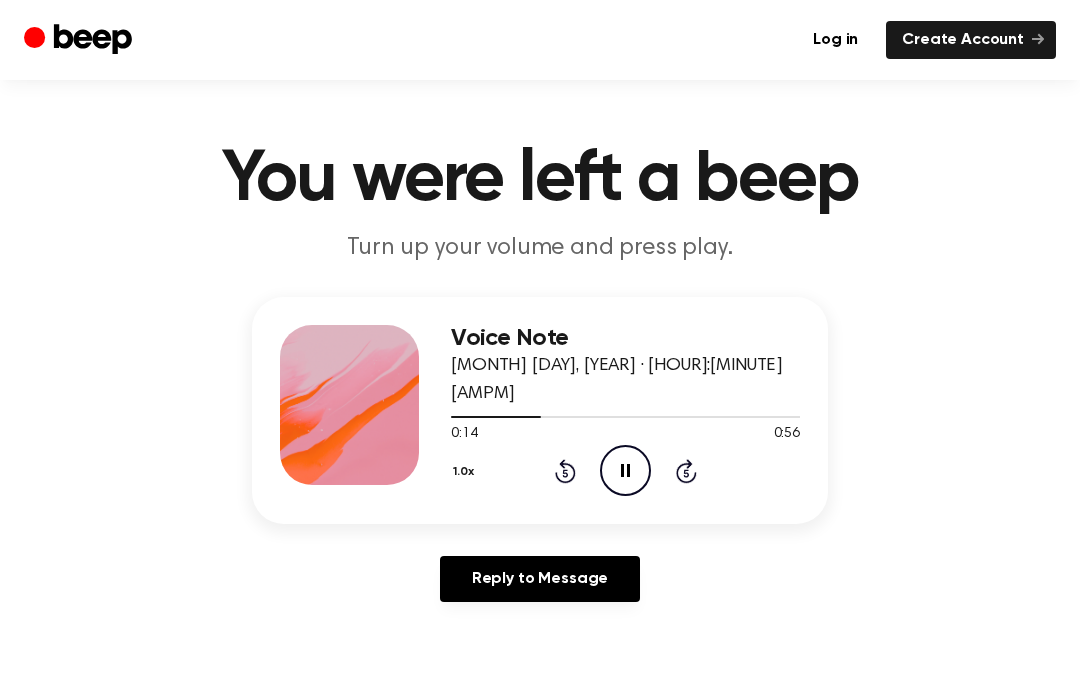 click on "Pause Audio" 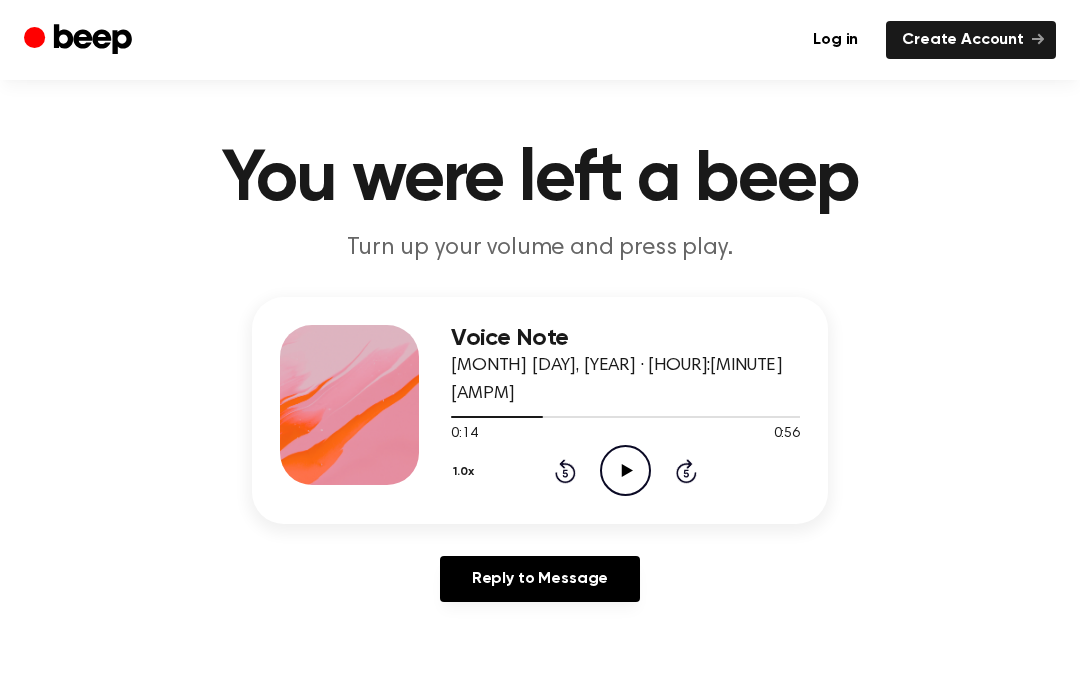 click on "Play Audio" 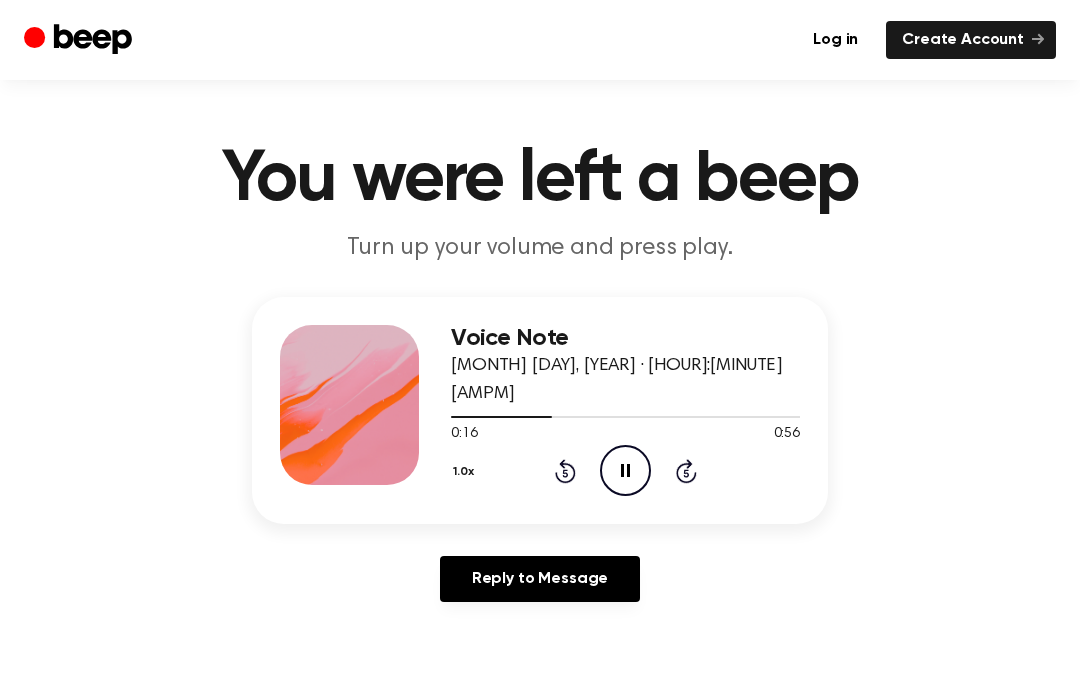 click on "Rewind 5 seconds" 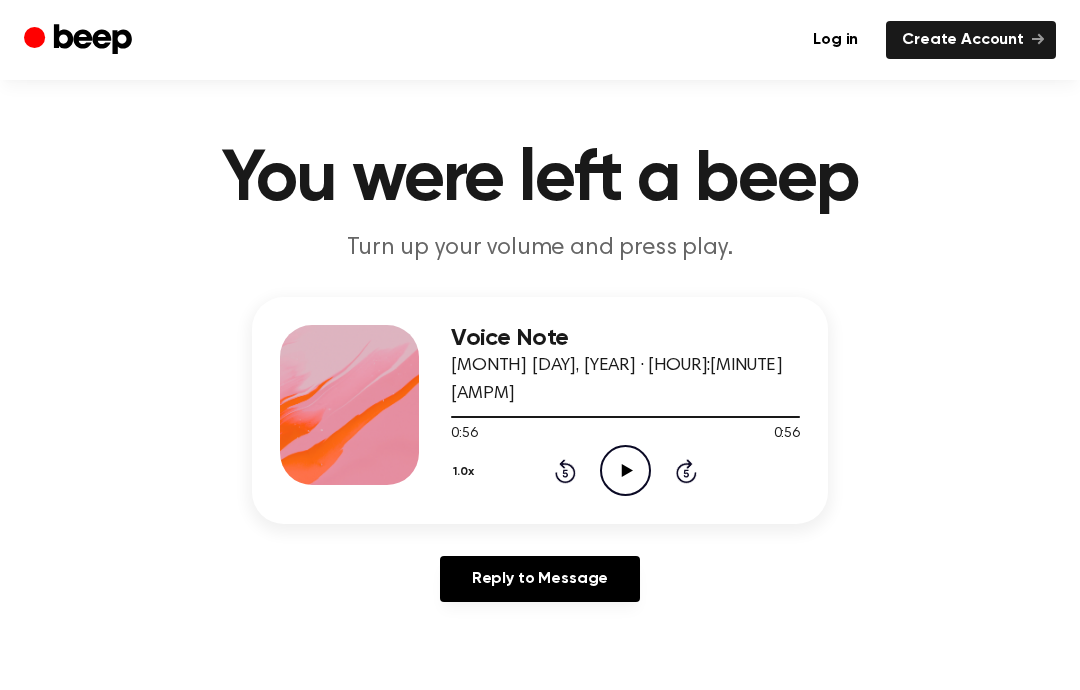 click 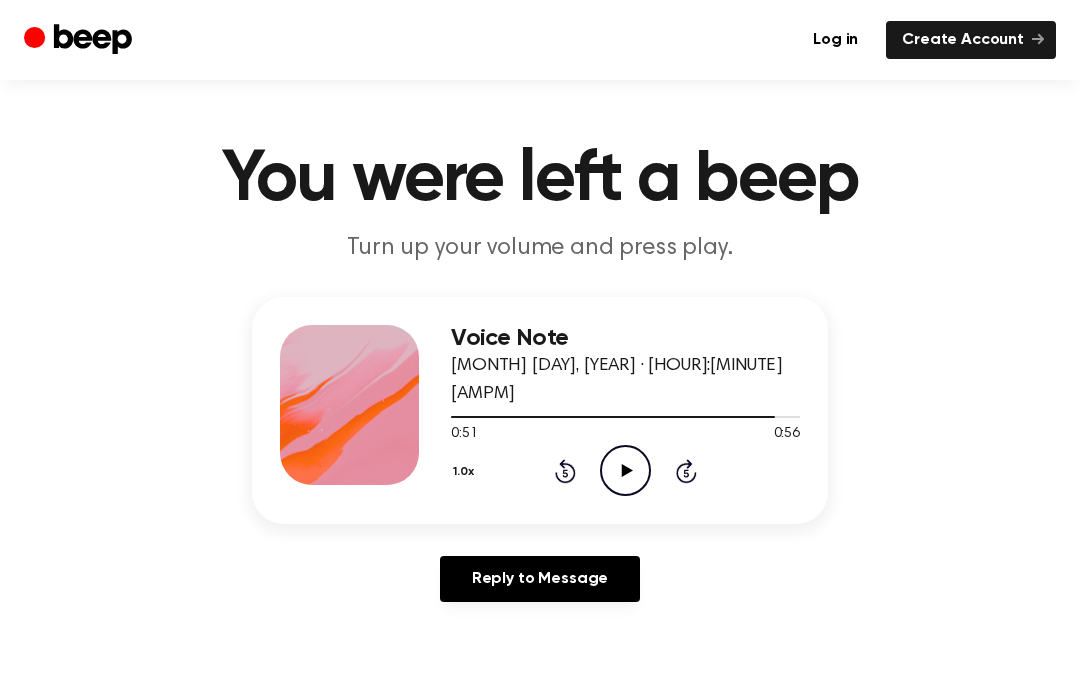 click on "Rewind 5 seconds" 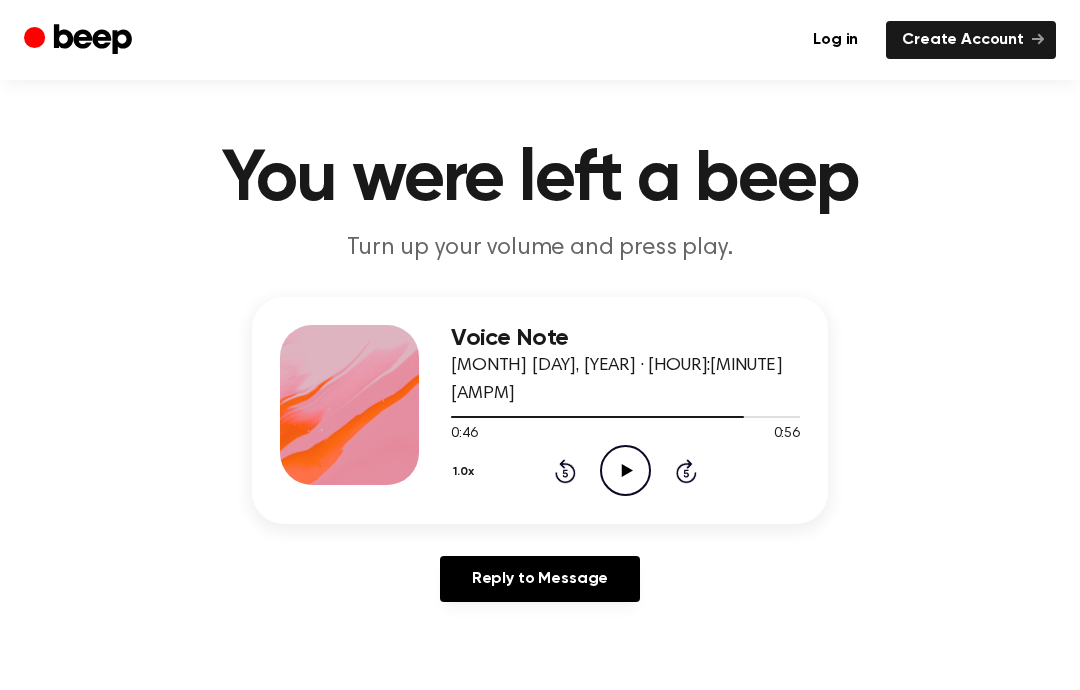 click 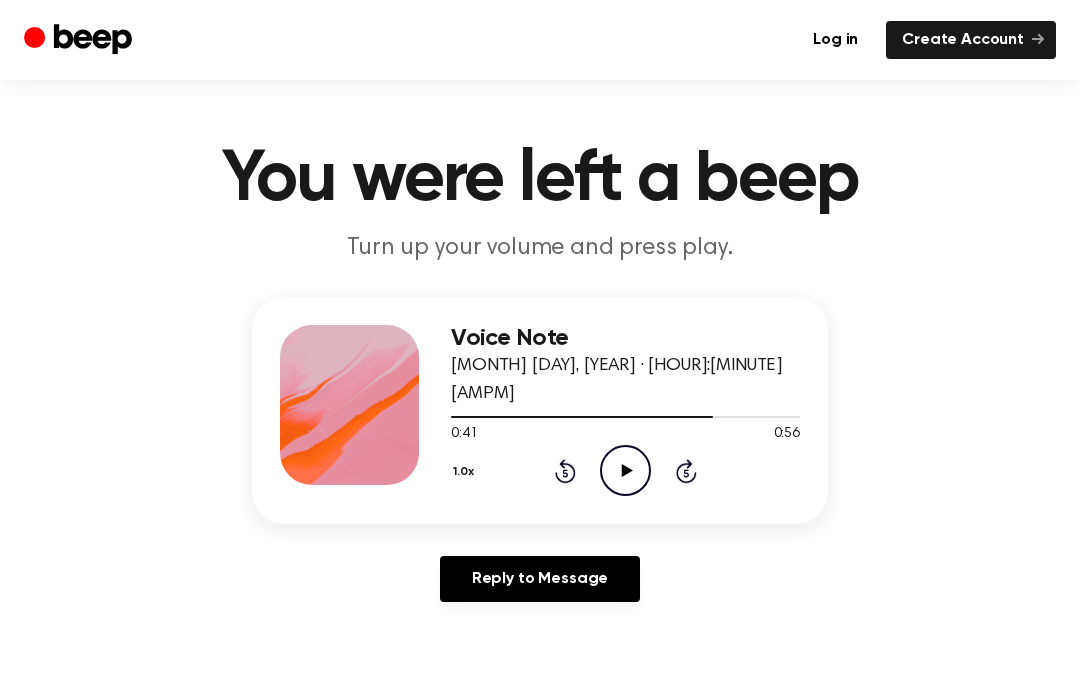click on "Play Audio" 